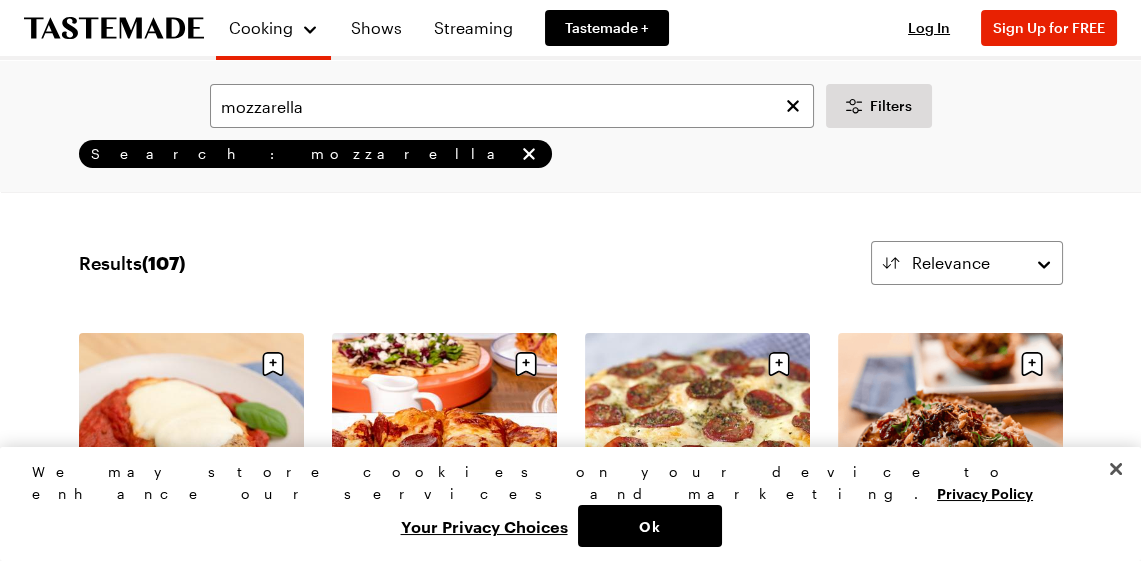 scroll, scrollTop: 105, scrollLeft: 0, axis: vertical 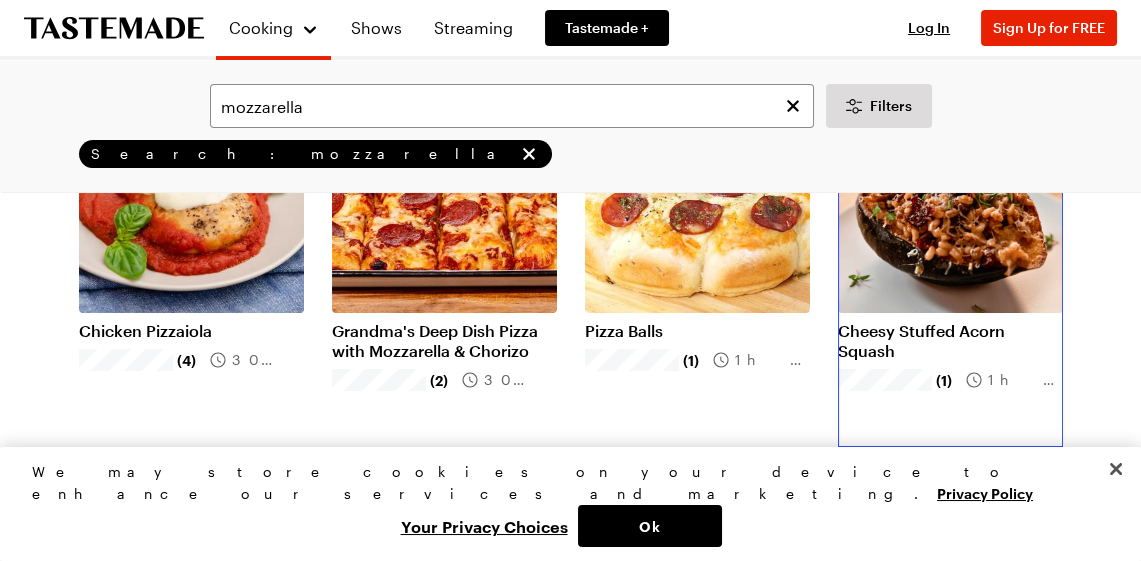 click on "Cheesy Stuffed Acorn Squash" at bounding box center [950, 341] 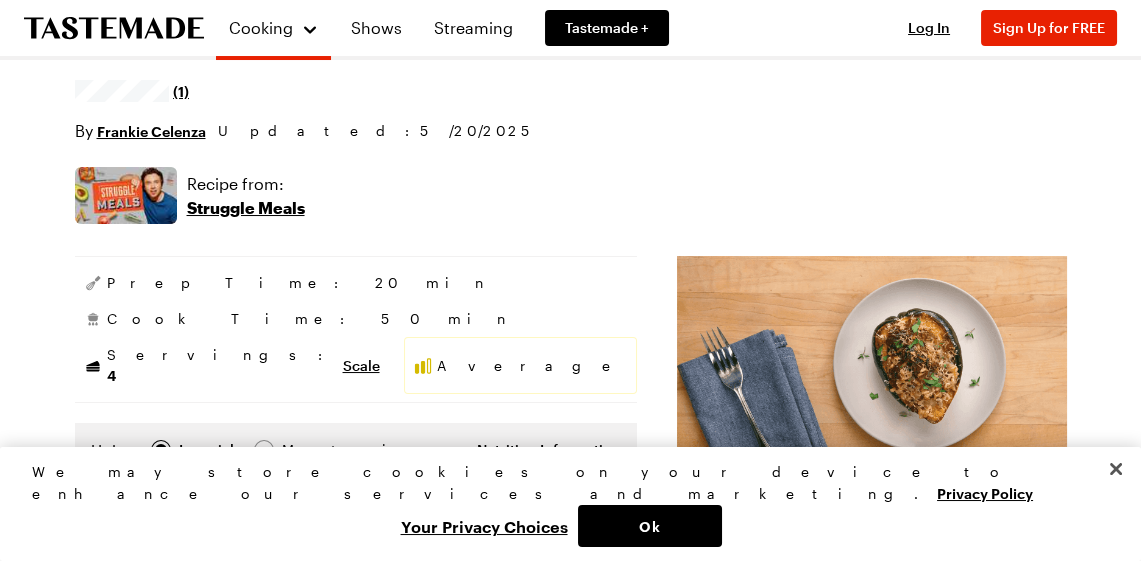click on "Recipe from: Struggle Meals" at bounding box center (571, 195) 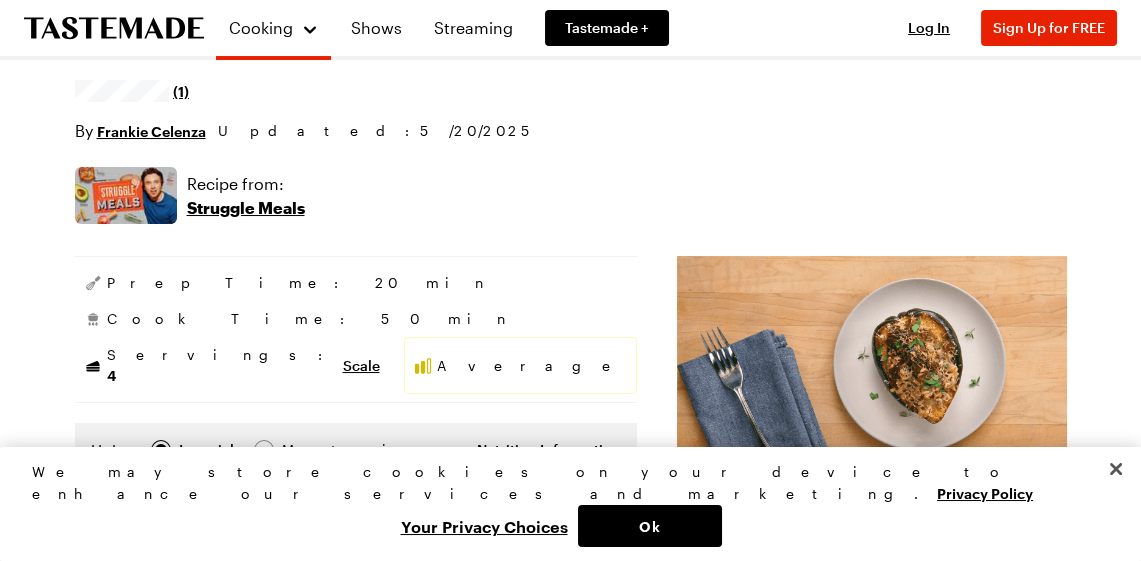 scroll, scrollTop: 0, scrollLeft: 0, axis: both 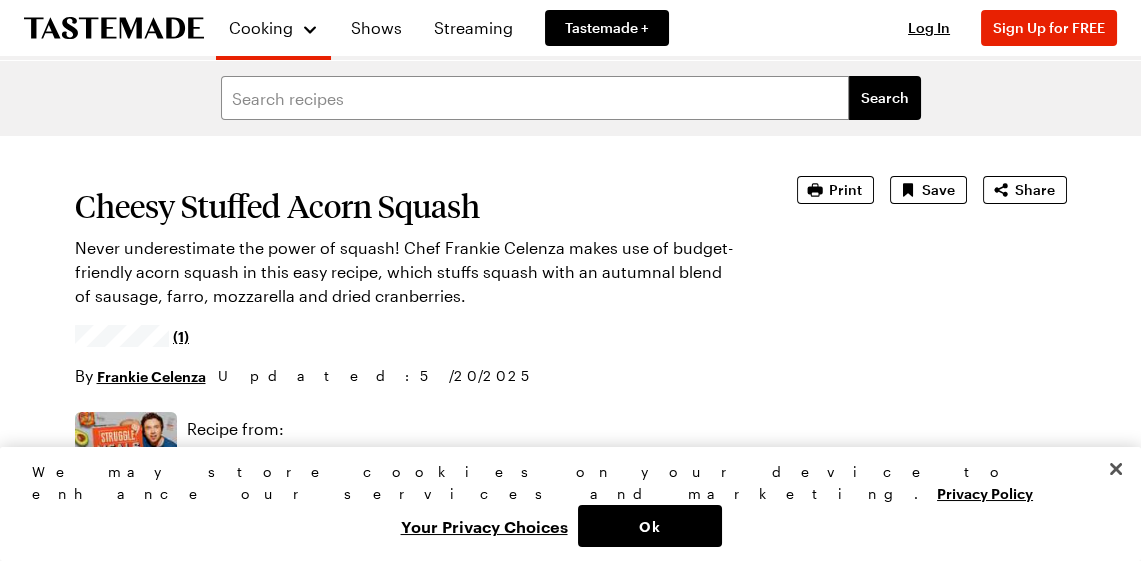 click on "Recipe from: Struggle Meals" at bounding box center (571, 440) 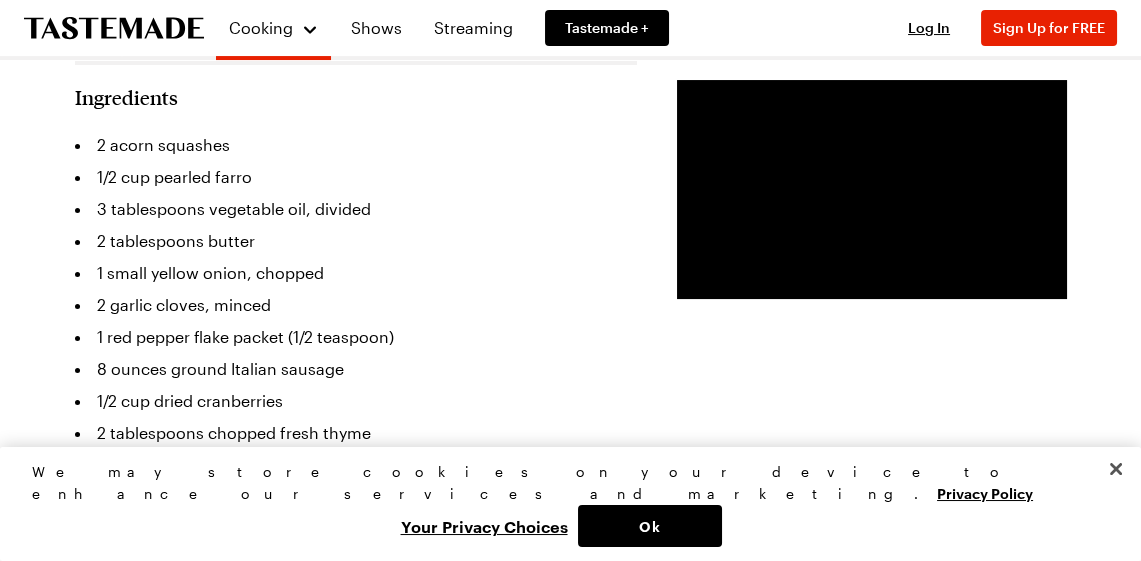 scroll, scrollTop: 665, scrollLeft: 0, axis: vertical 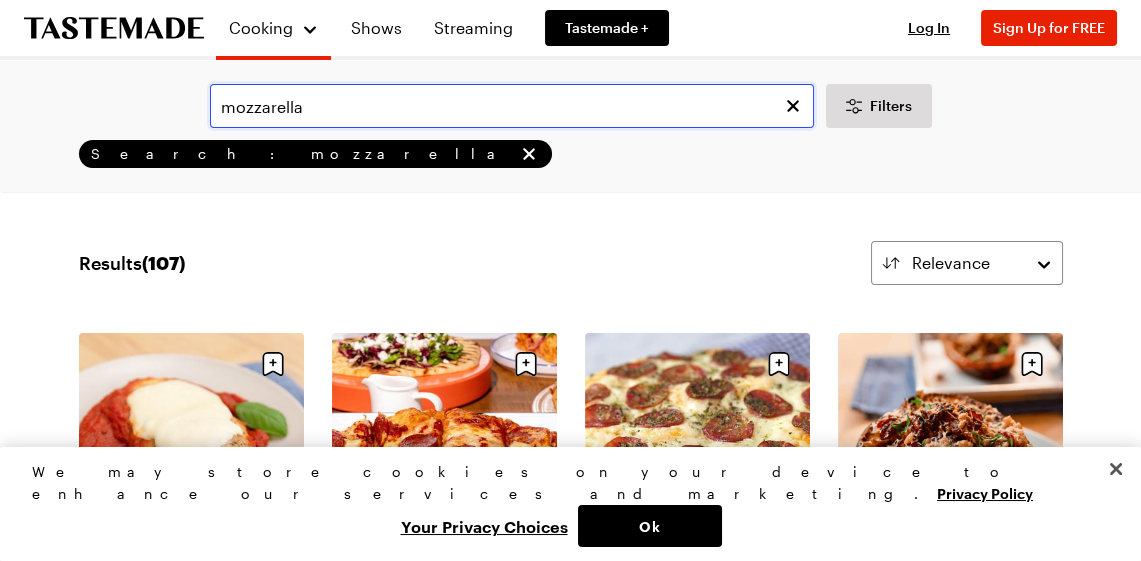 click on "mozzarella" at bounding box center [512, 106] 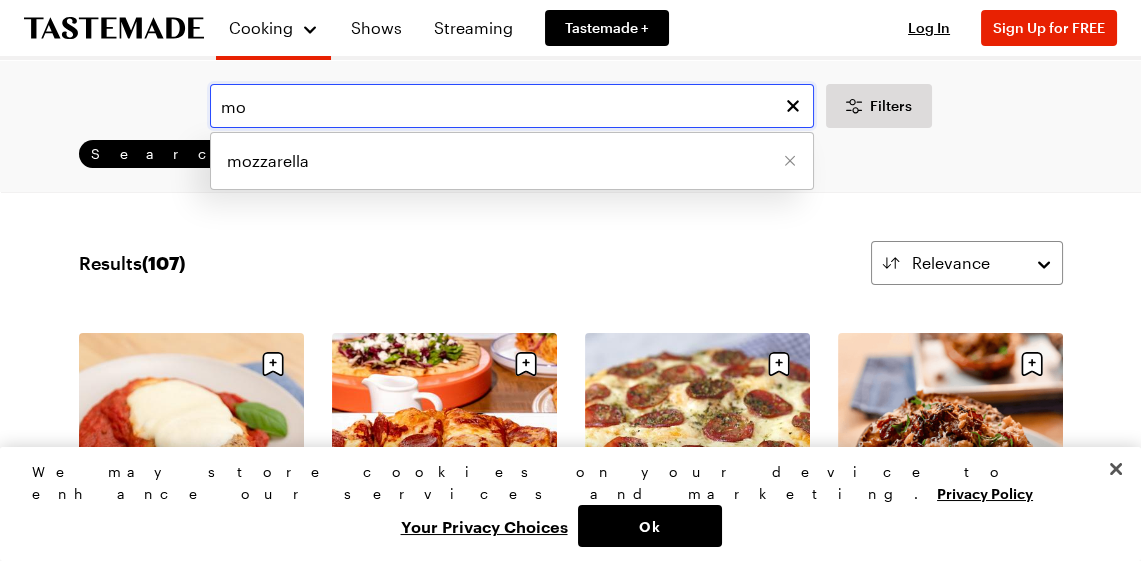 type on "m" 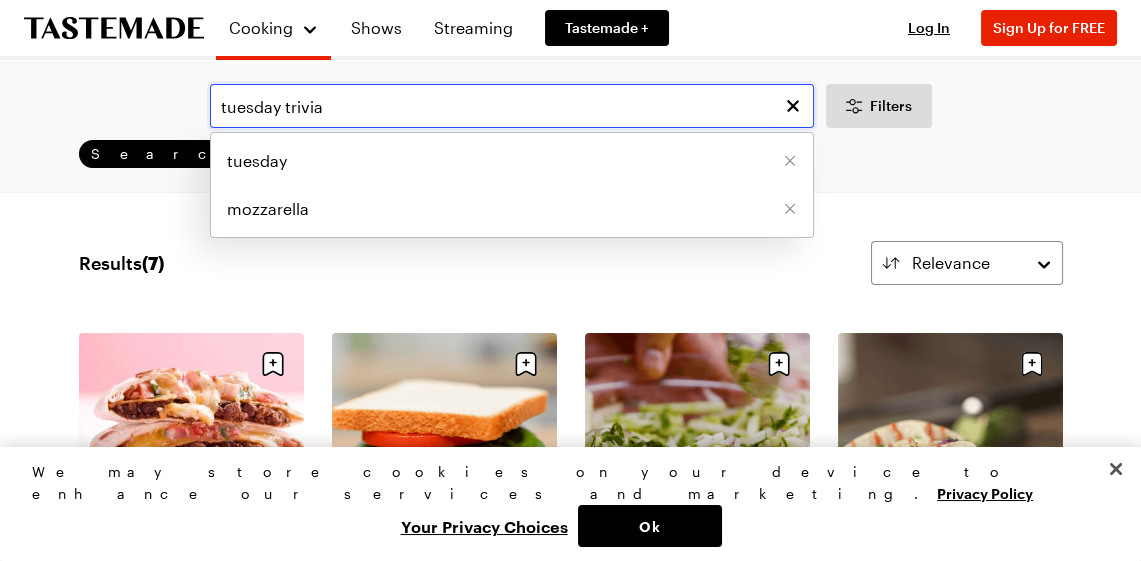 type on "tuesday trivia" 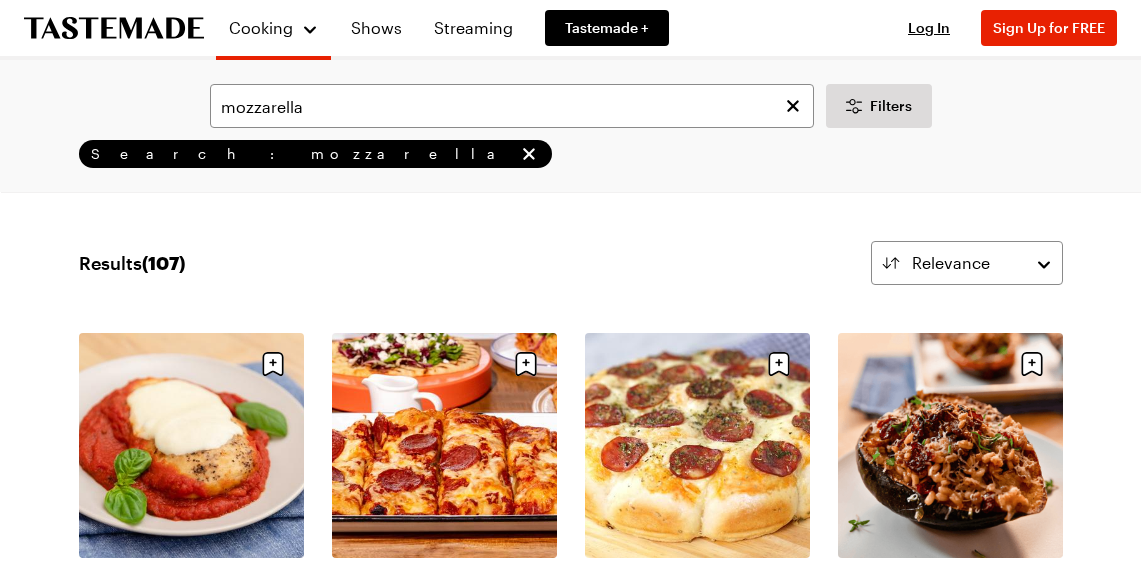 scroll, scrollTop: 0, scrollLeft: 0, axis: both 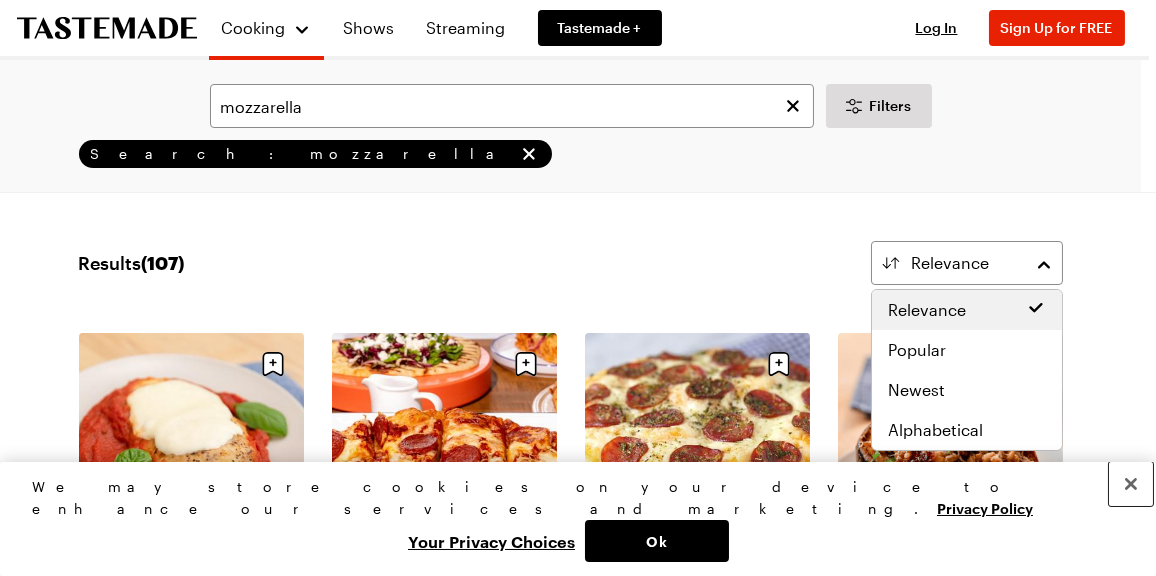 click at bounding box center [1131, 484] 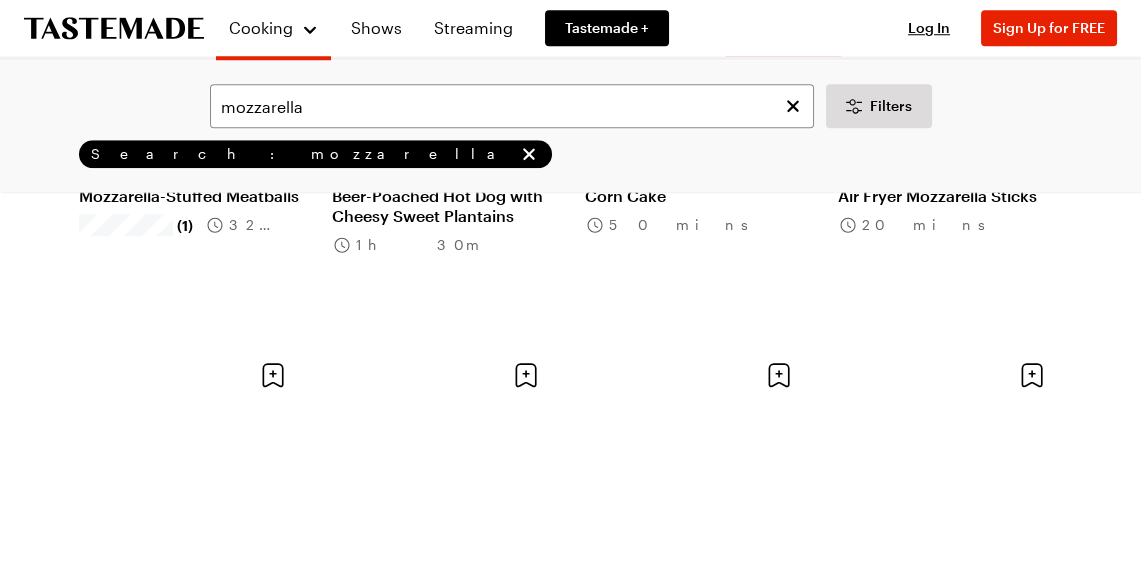 scroll, scrollTop: 5459, scrollLeft: 0, axis: vertical 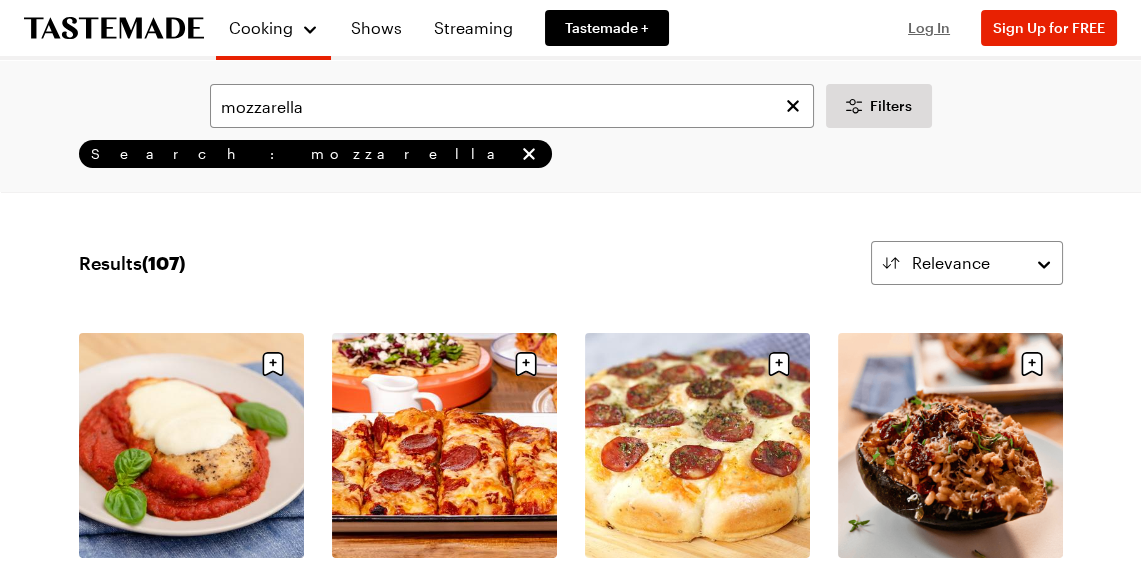 click on "Log In" at bounding box center [929, 27] 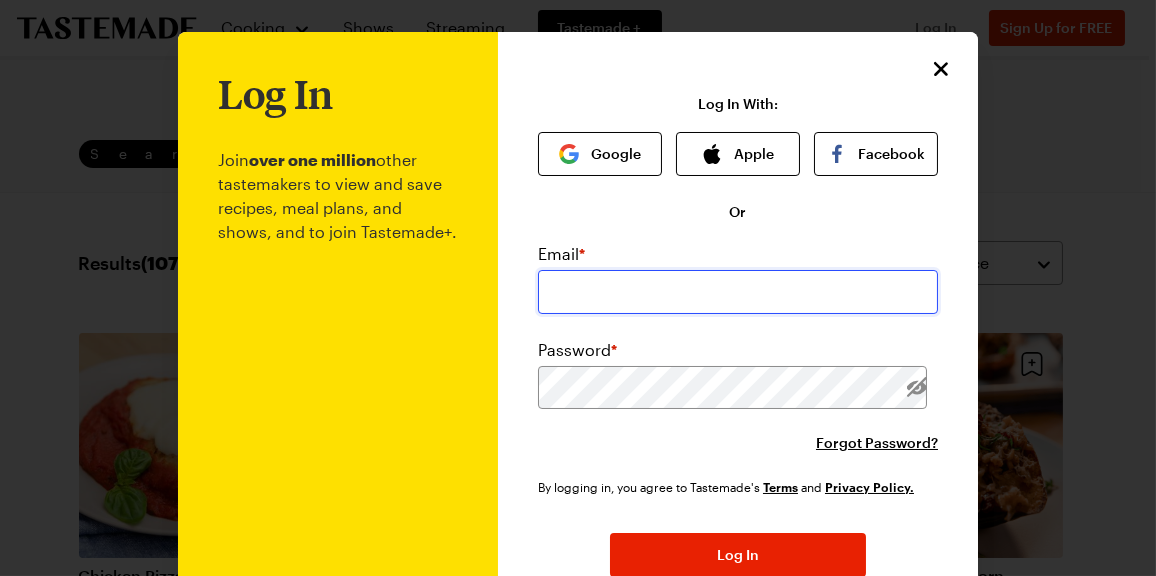 type on "alisondrake@rocketmail.com" 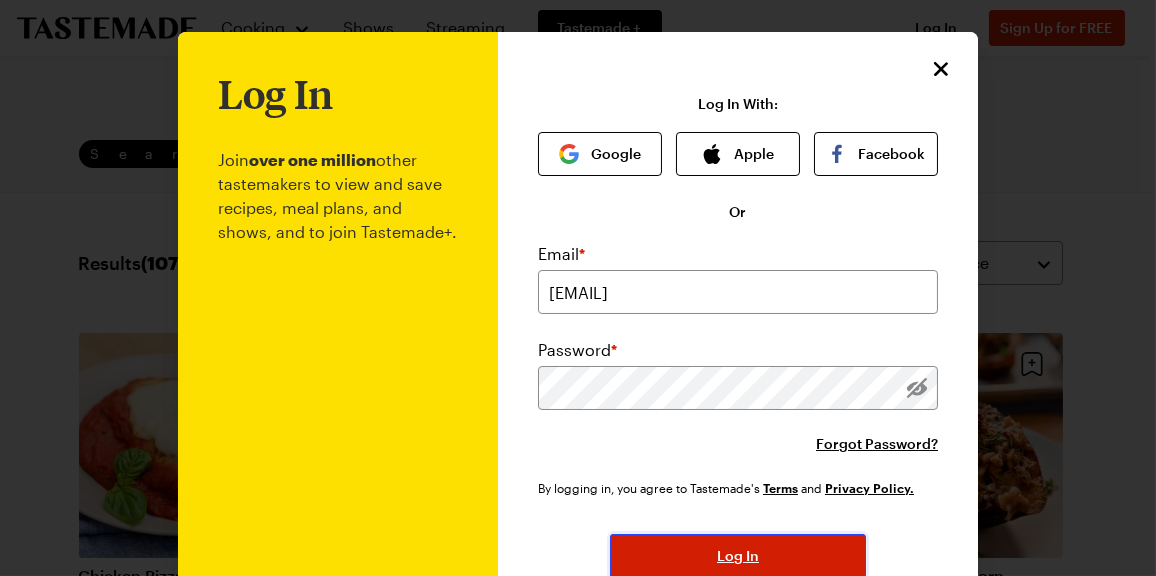 click on "Log In" at bounding box center (738, 556) 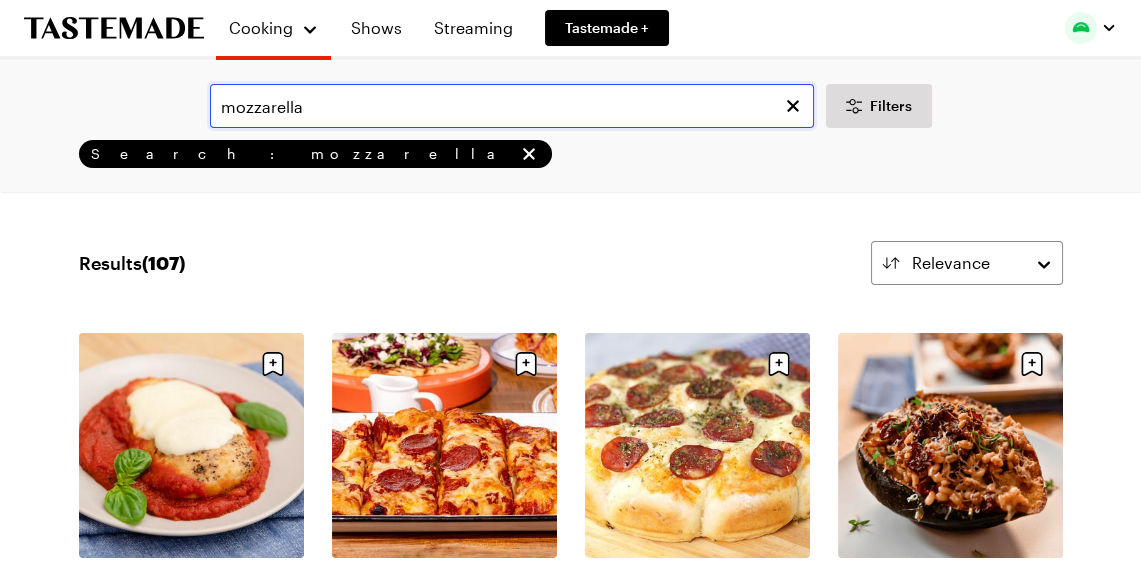 click on "mozzarella" at bounding box center (512, 106) 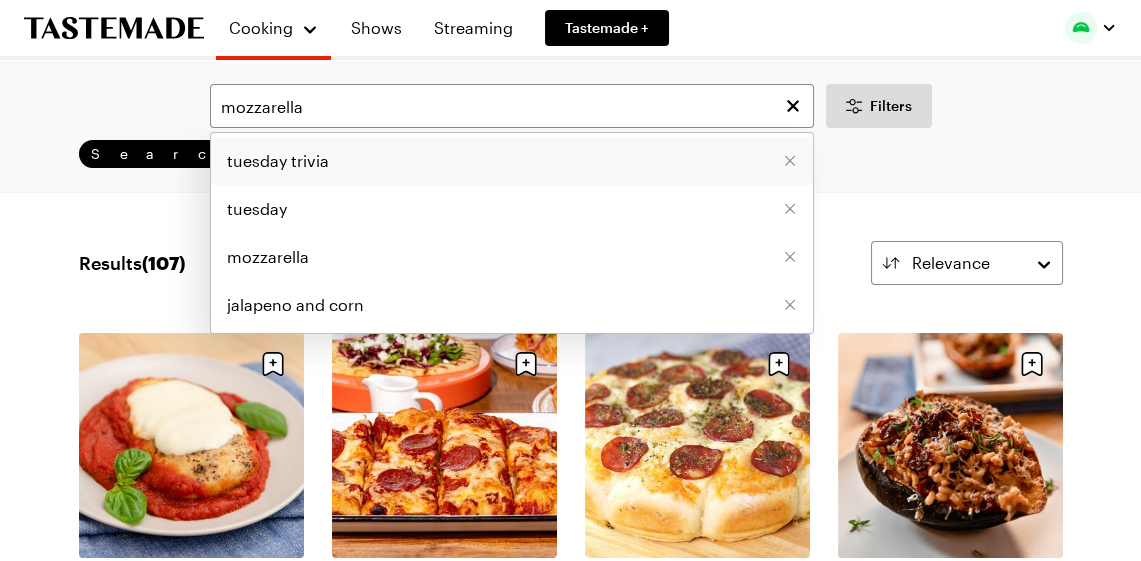 click on "tuesday trivia" at bounding box center [278, 161] 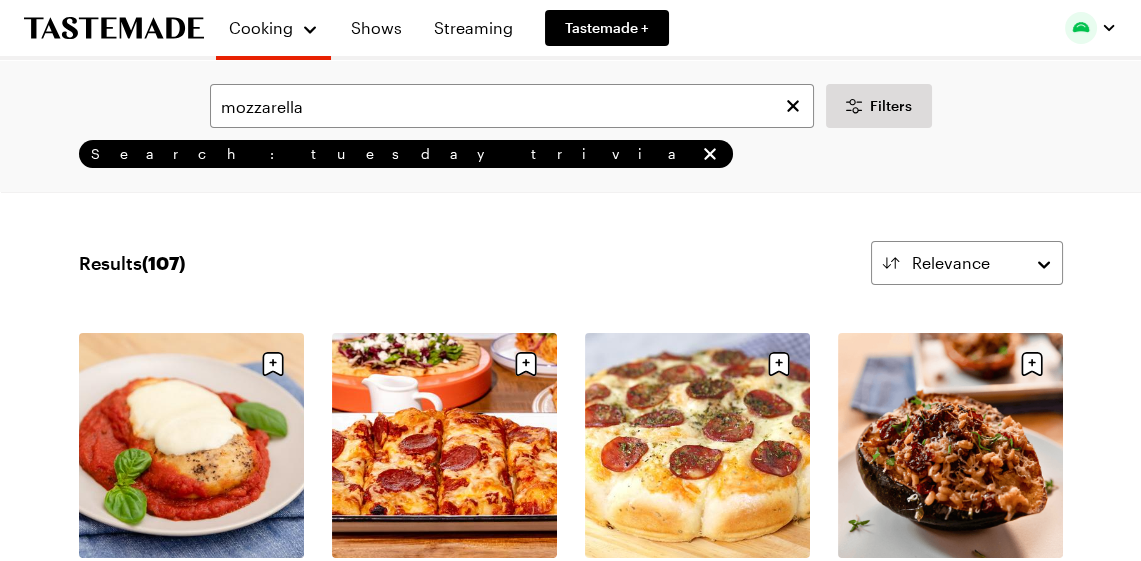 type on "tuesday trivia" 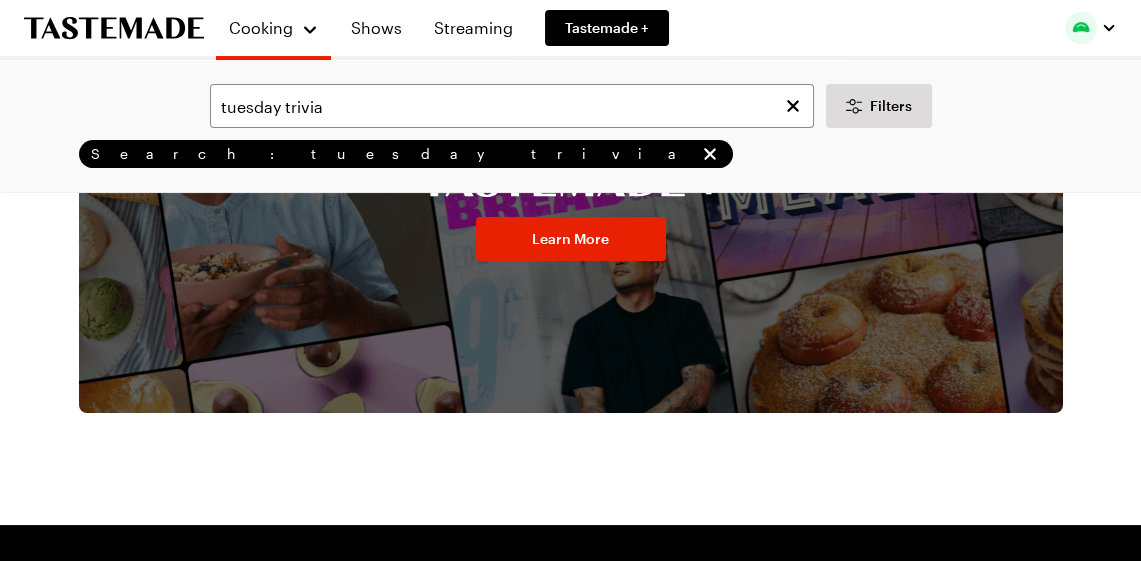 scroll, scrollTop: 488, scrollLeft: 0, axis: vertical 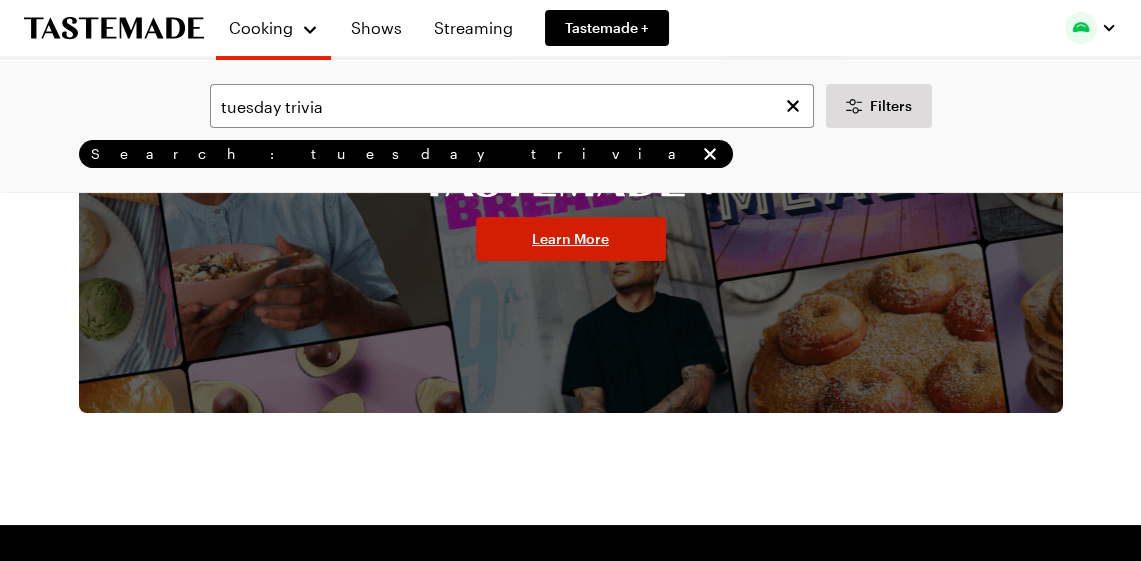 click on "Learn More" at bounding box center (570, 239) 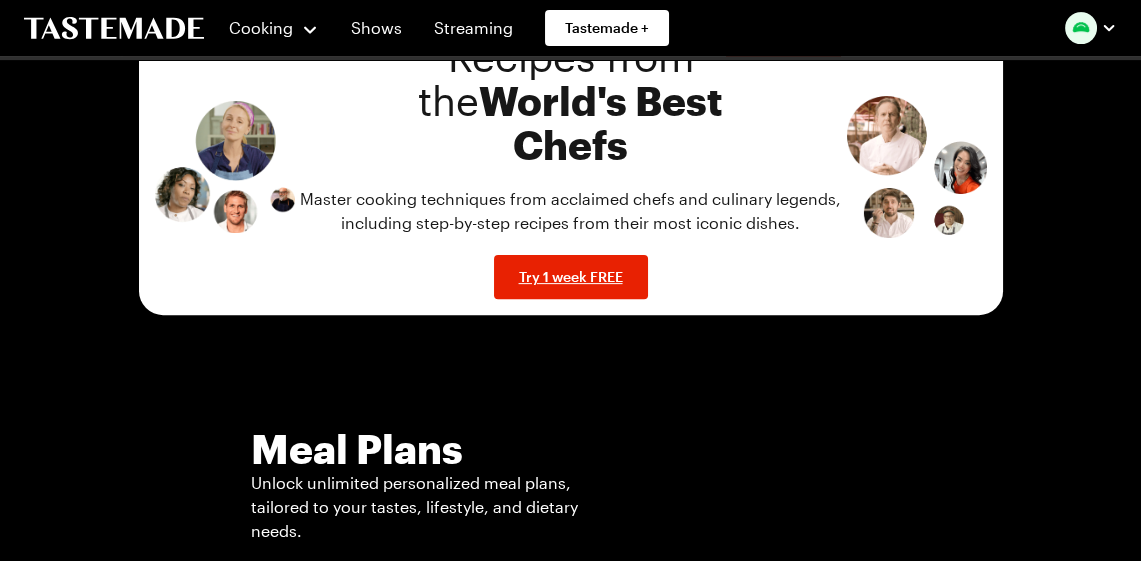 scroll, scrollTop: 1293, scrollLeft: 0, axis: vertical 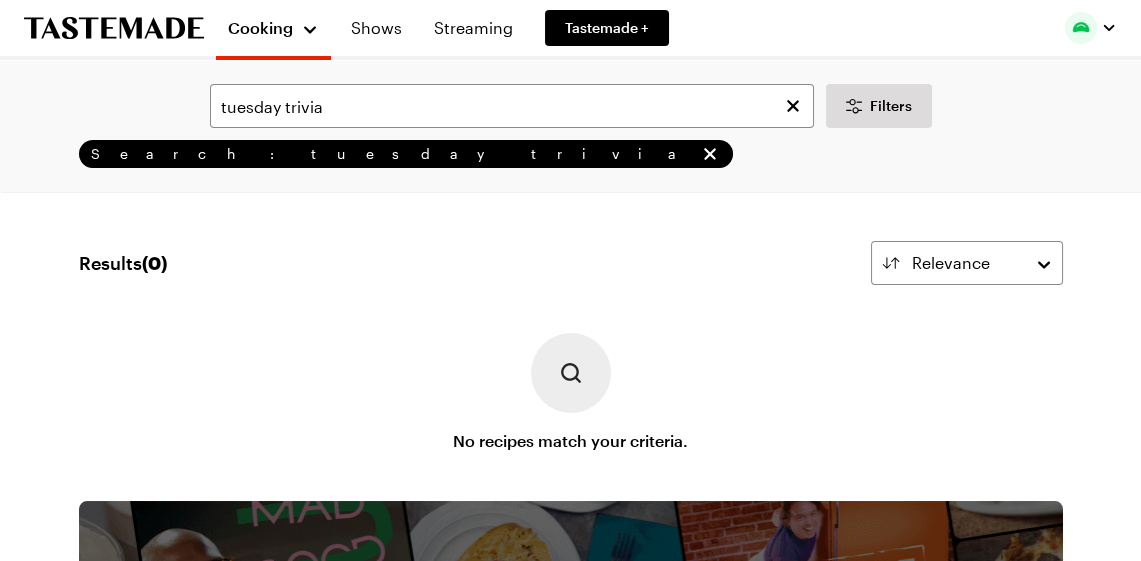 click on "Cooking" at bounding box center [260, 27] 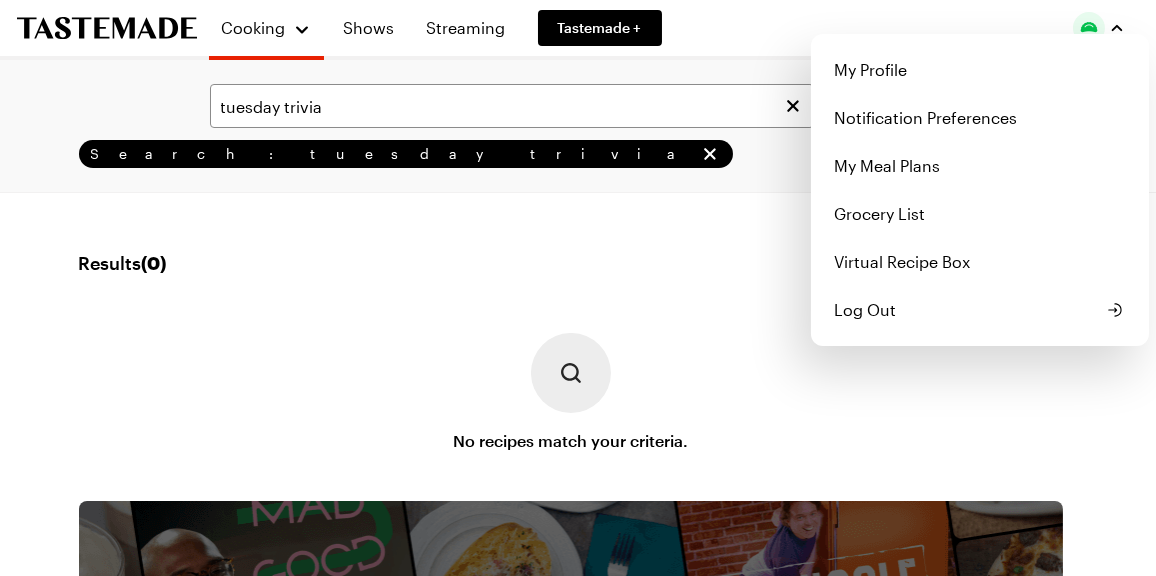 click at bounding box center (1089, 28) 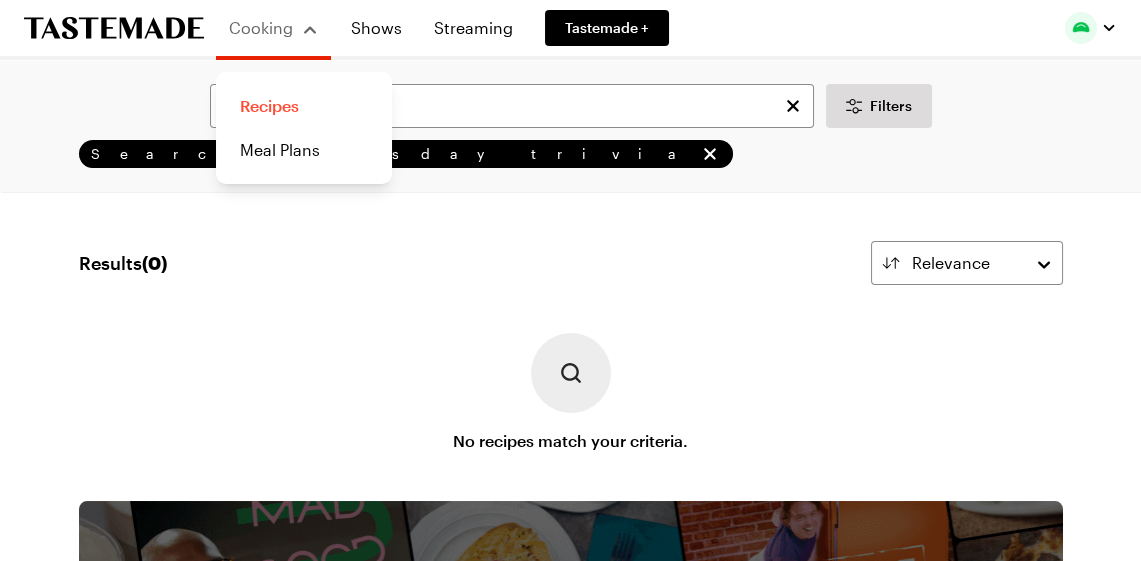 click on "Recipes" at bounding box center (304, 106) 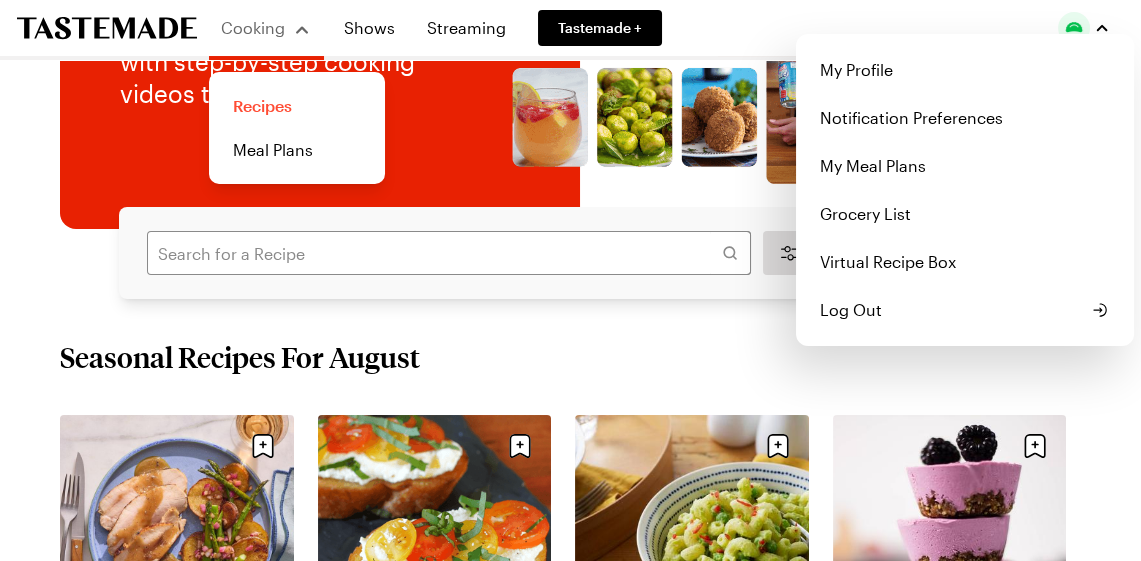 scroll, scrollTop: 281, scrollLeft: 0, axis: vertical 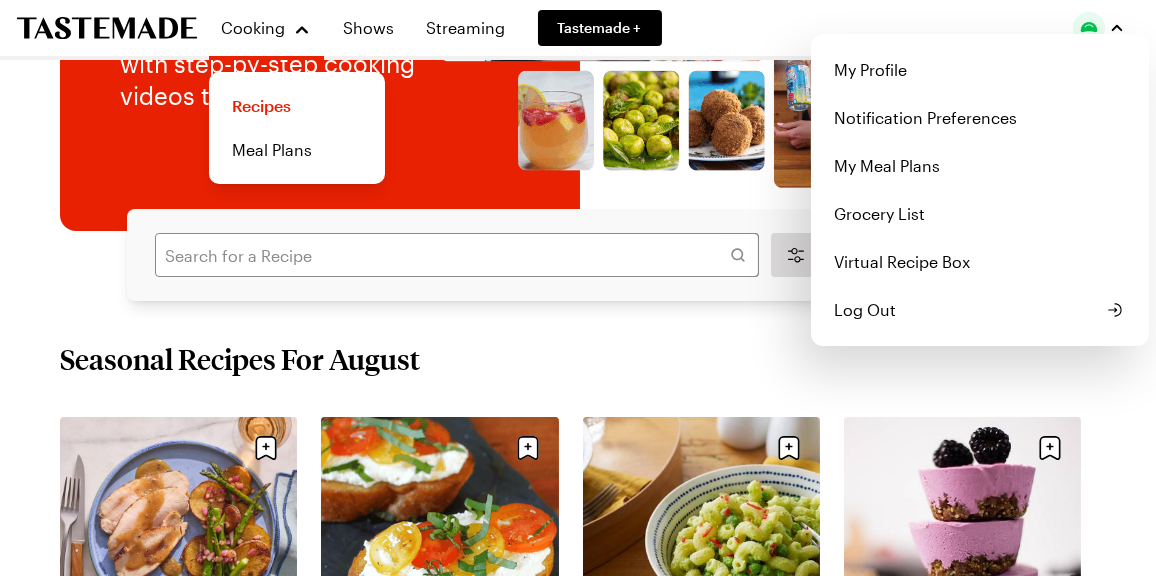 click on "Virtual Recipe Box" at bounding box center [980, 262] 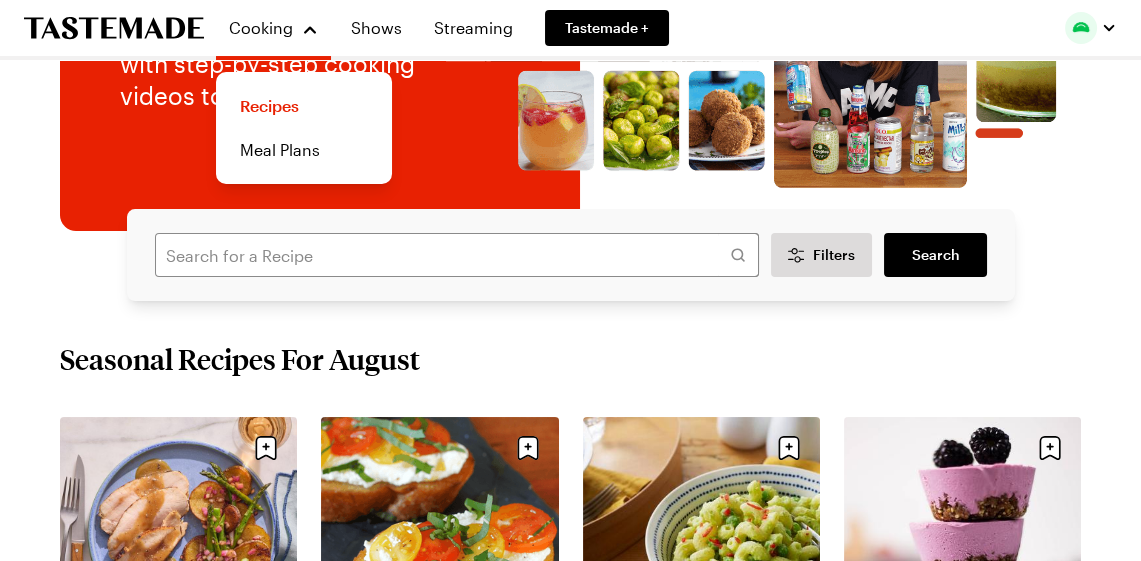 scroll, scrollTop: 0, scrollLeft: 0, axis: both 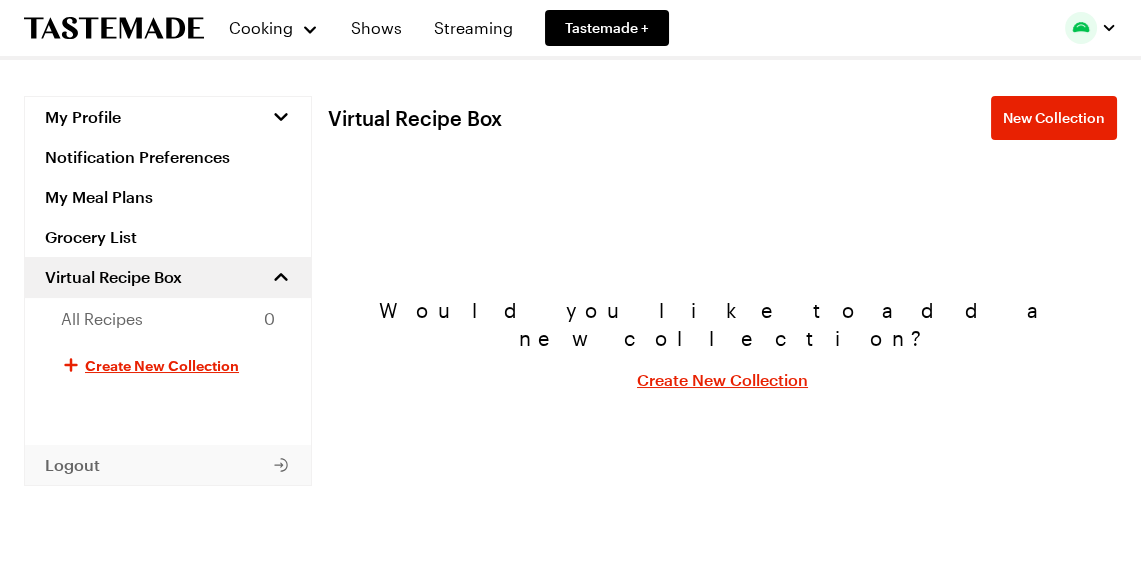 click on "Logout" at bounding box center [72, 465] 